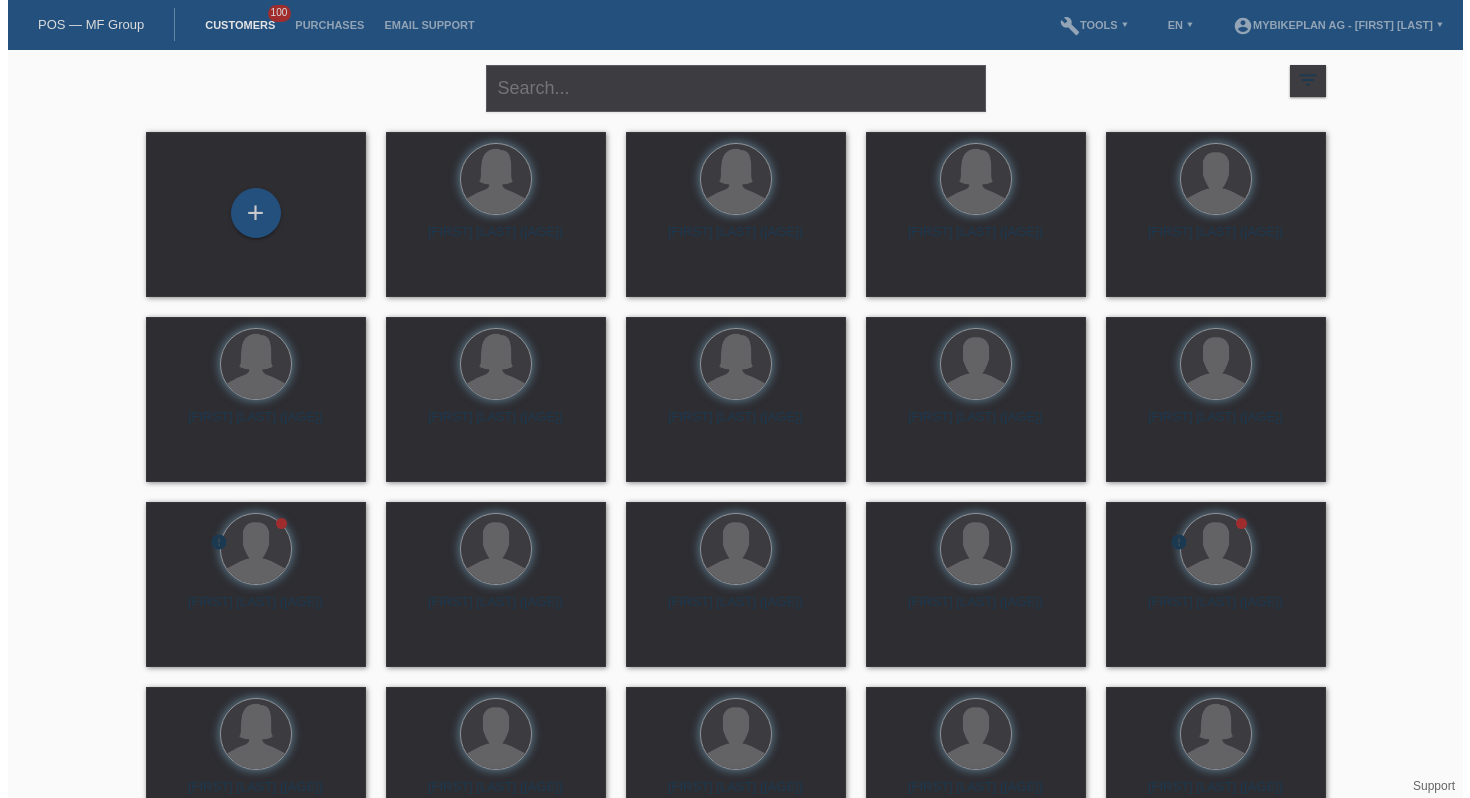scroll, scrollTop: 0, scrollLeft: 0, axis: both 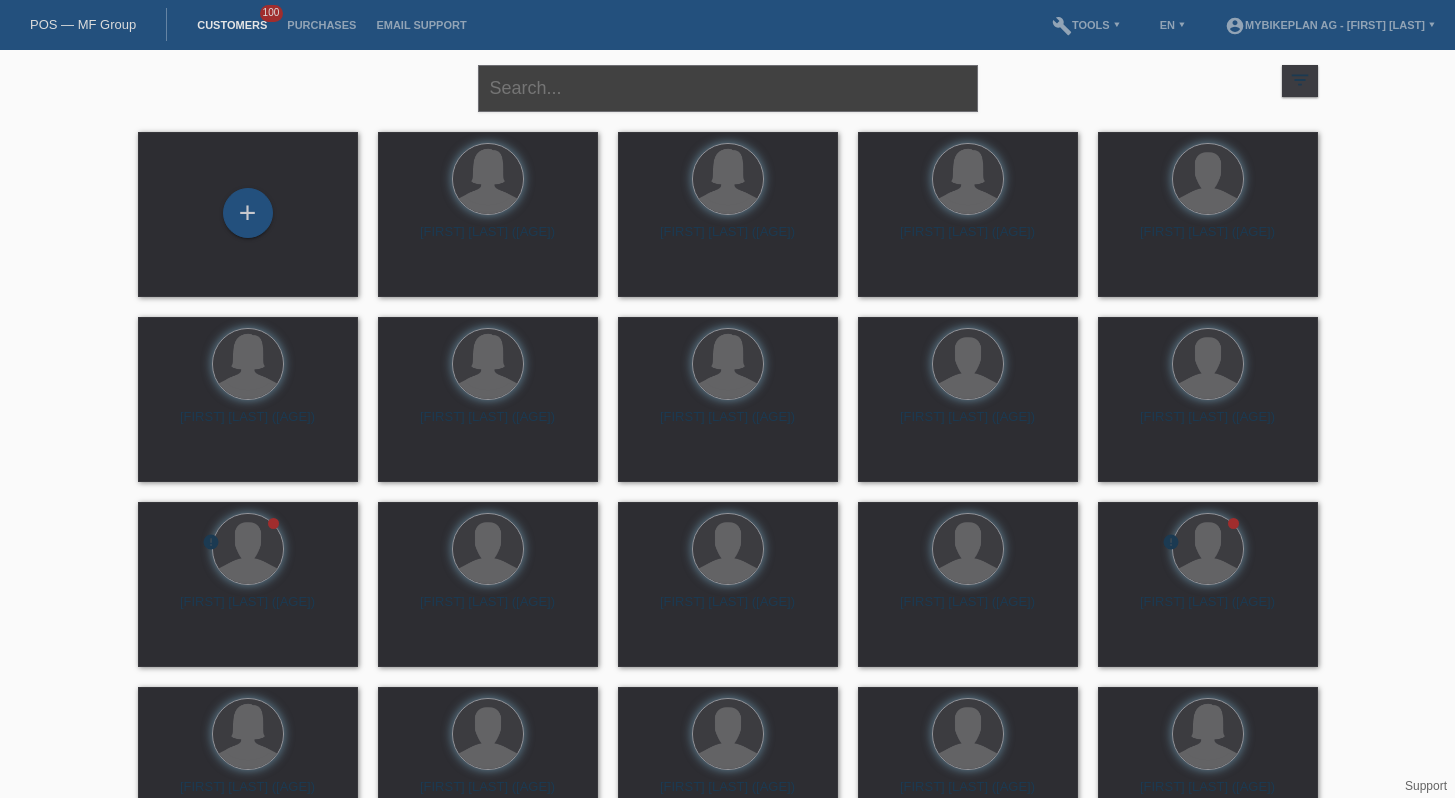 click at bounding box center (728, 88) 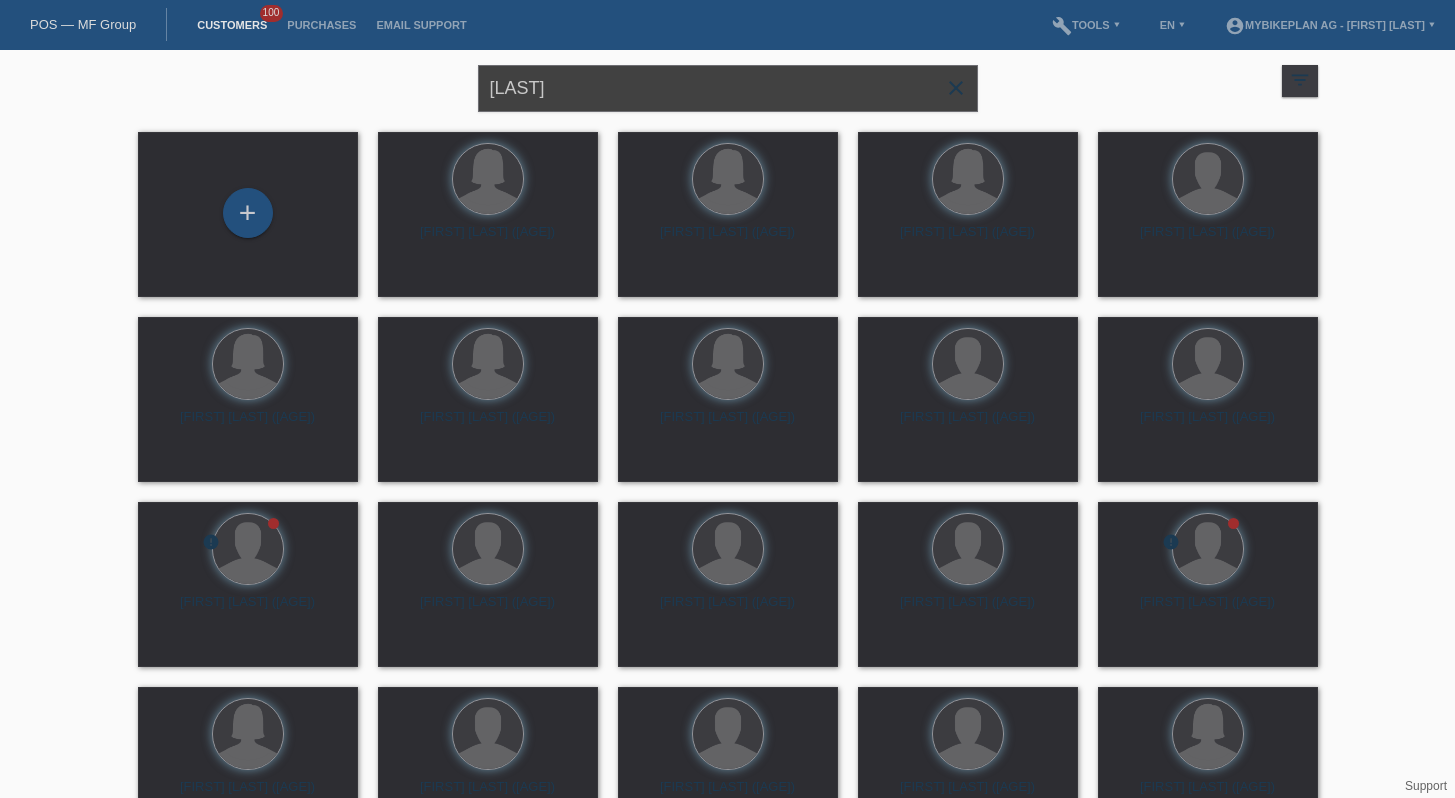 type on "idrizi" 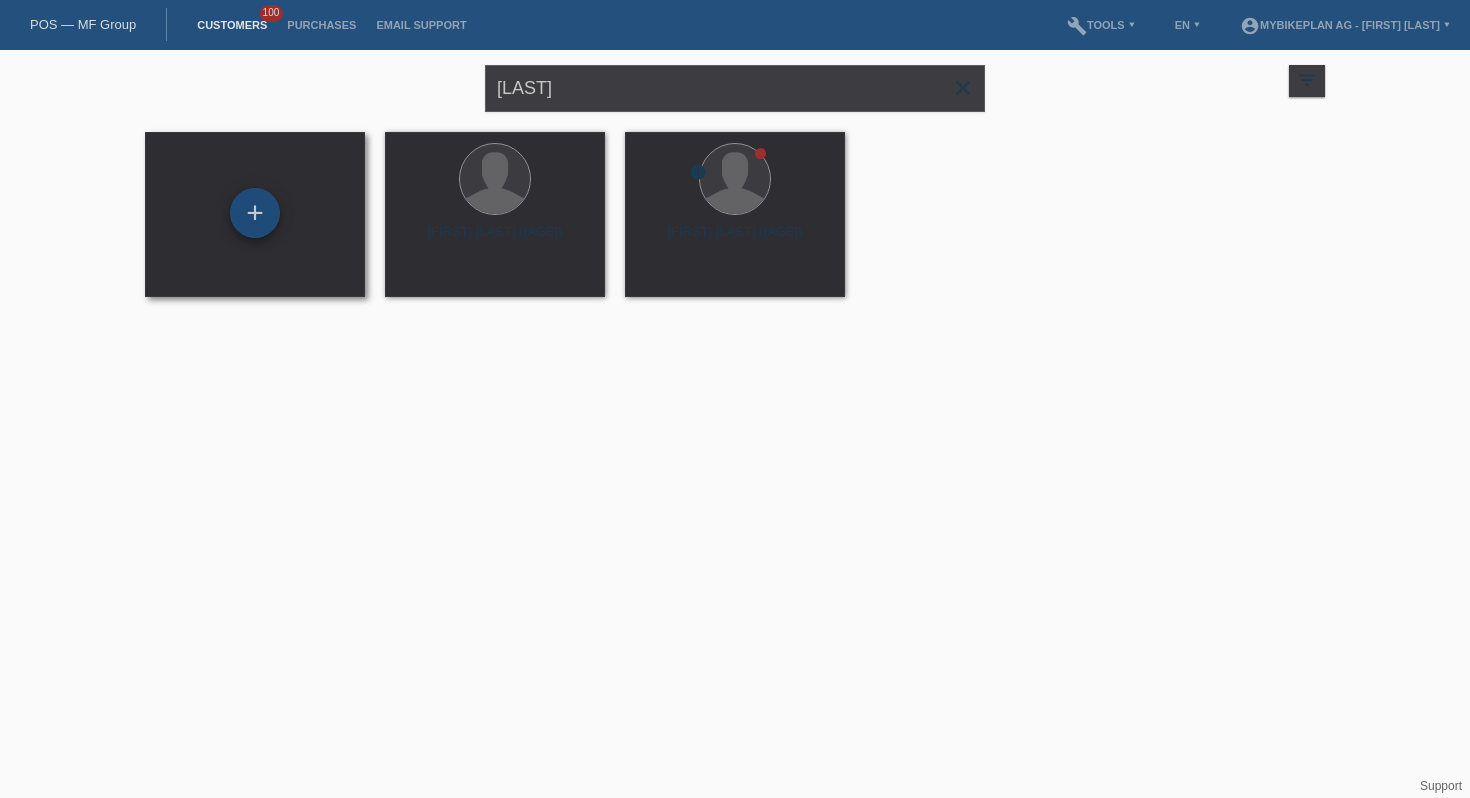 click on "+" at bounding box center (255, 213) 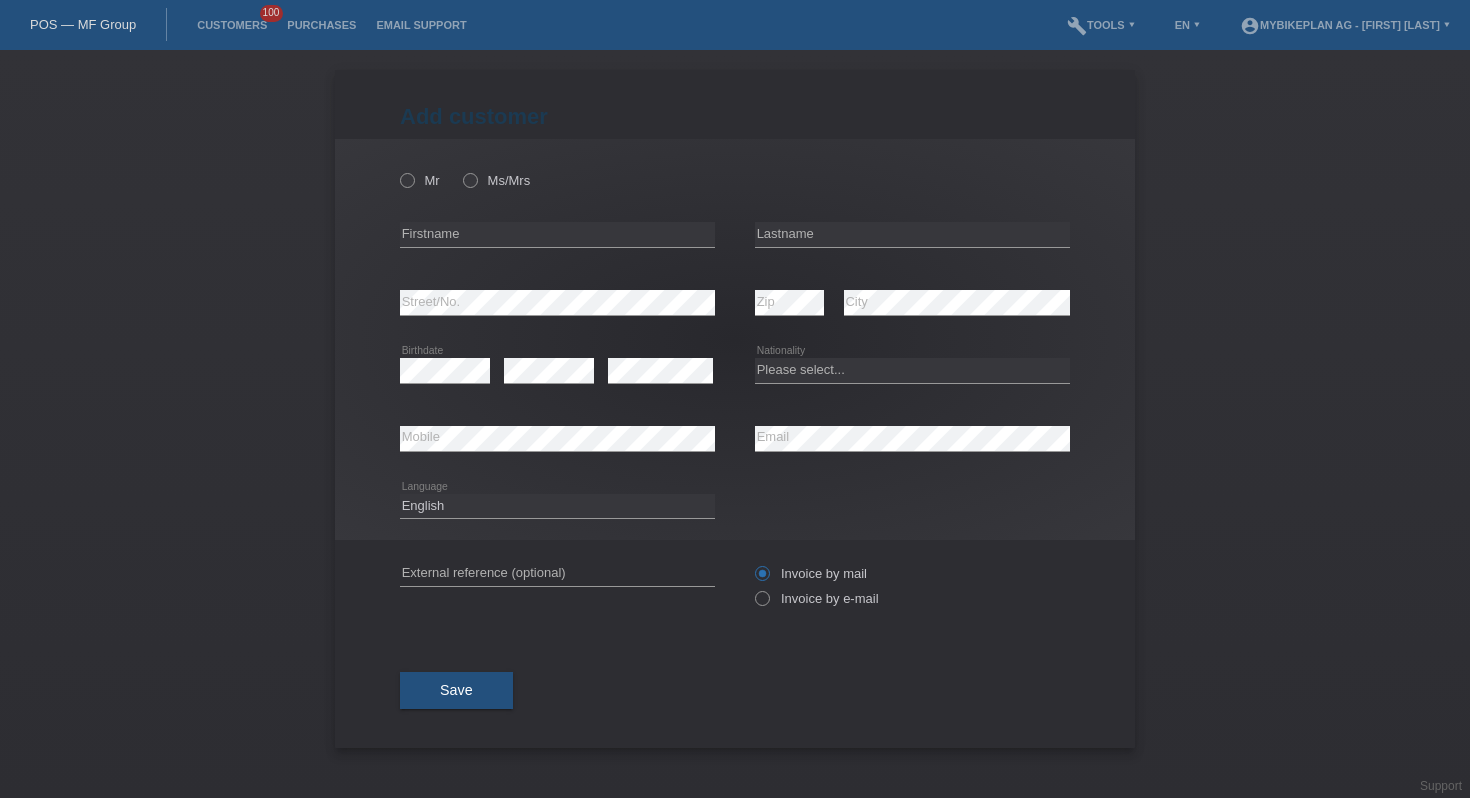 scroll, scrollTop: 0, scrollLeft: 0, axis: both 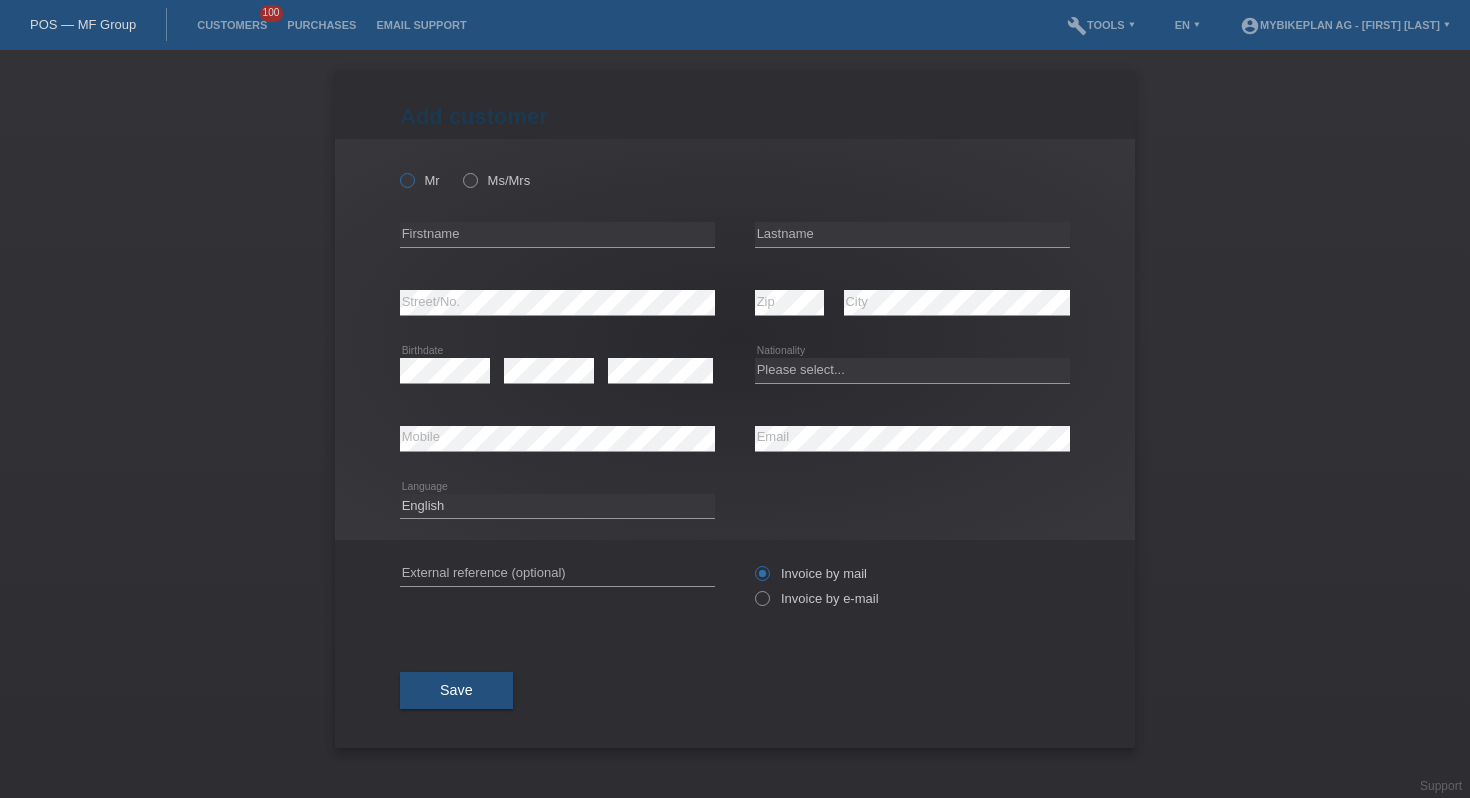 click at bounding box center [397, 170] 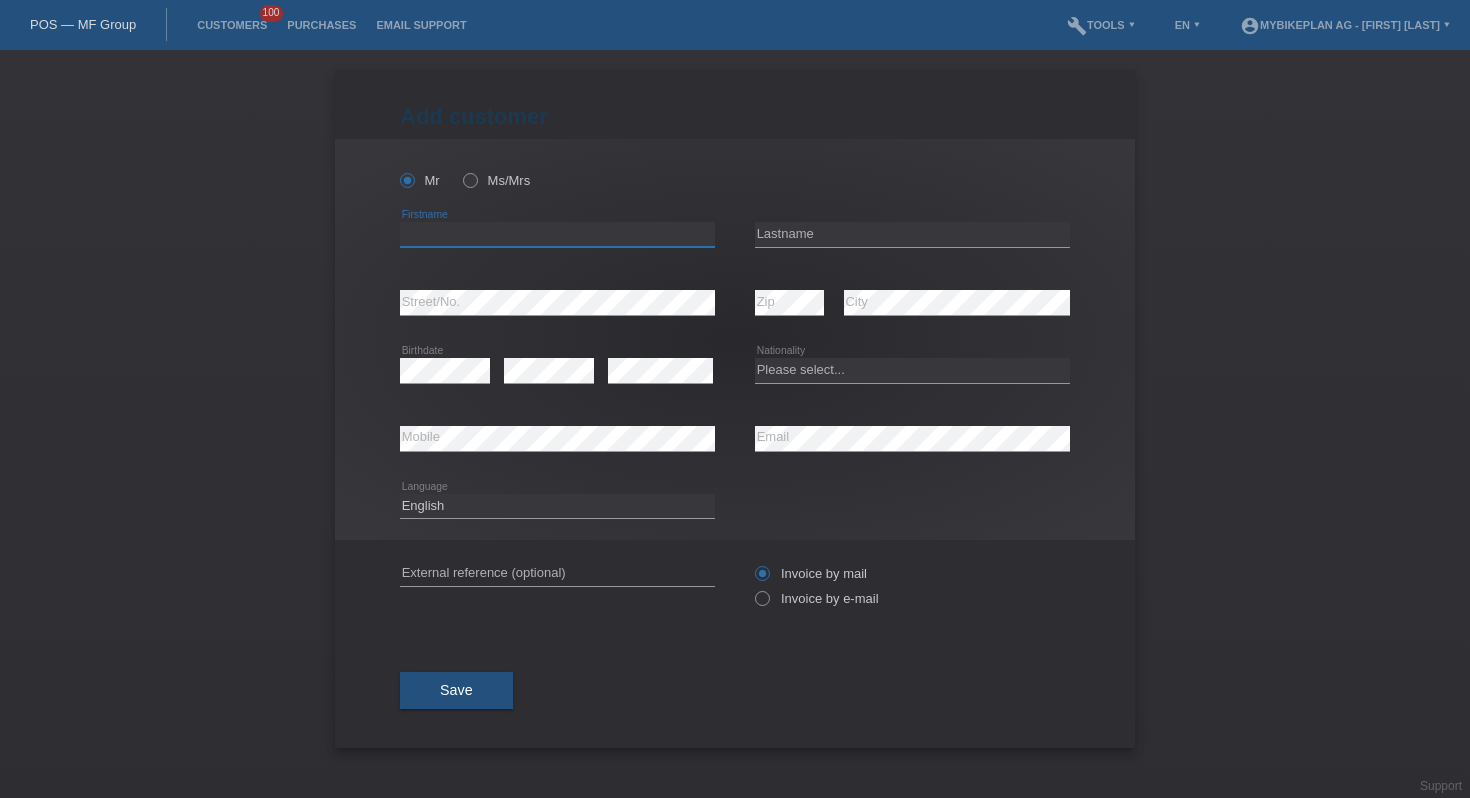click at bounding box center (557, 234) 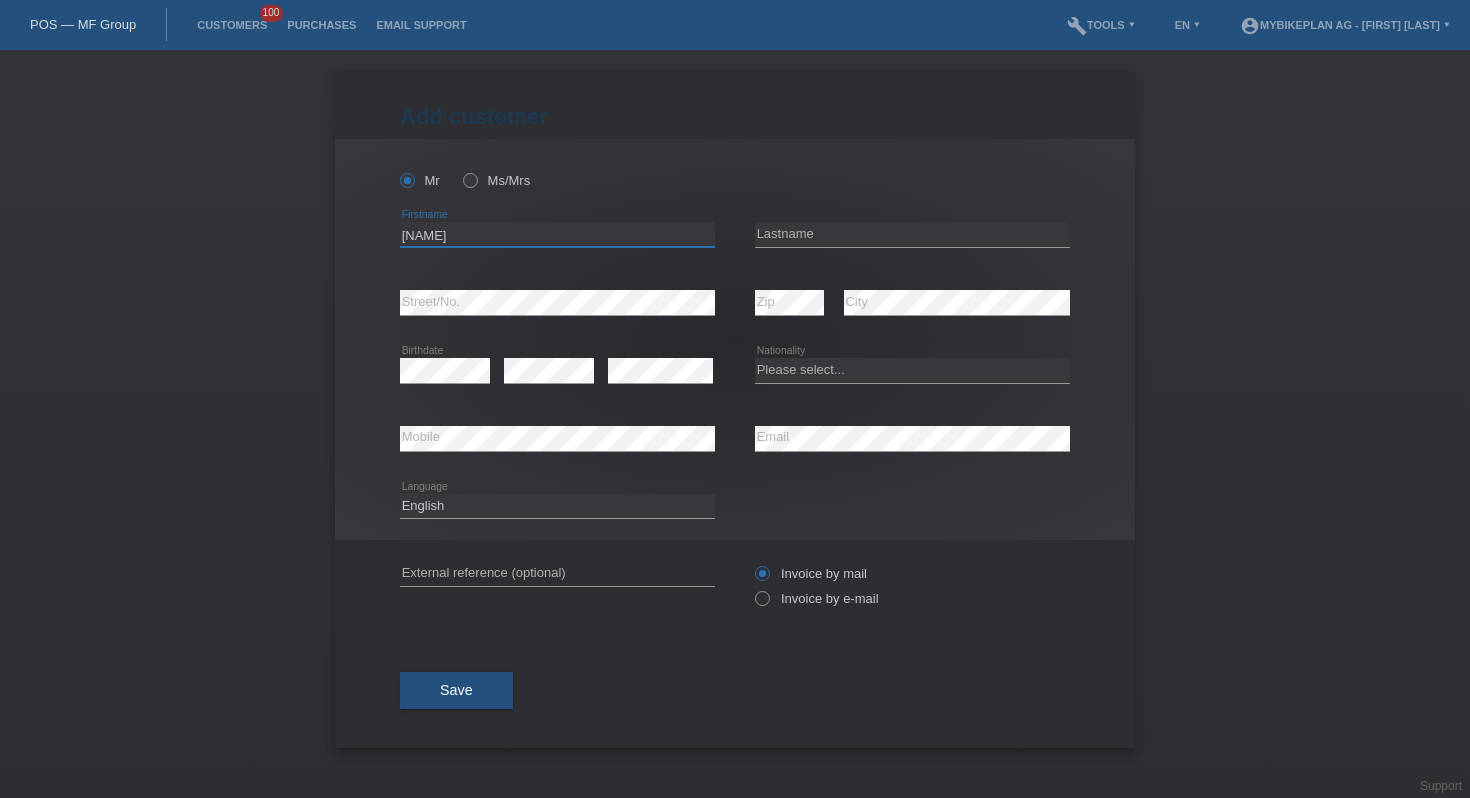 type on "Erol" 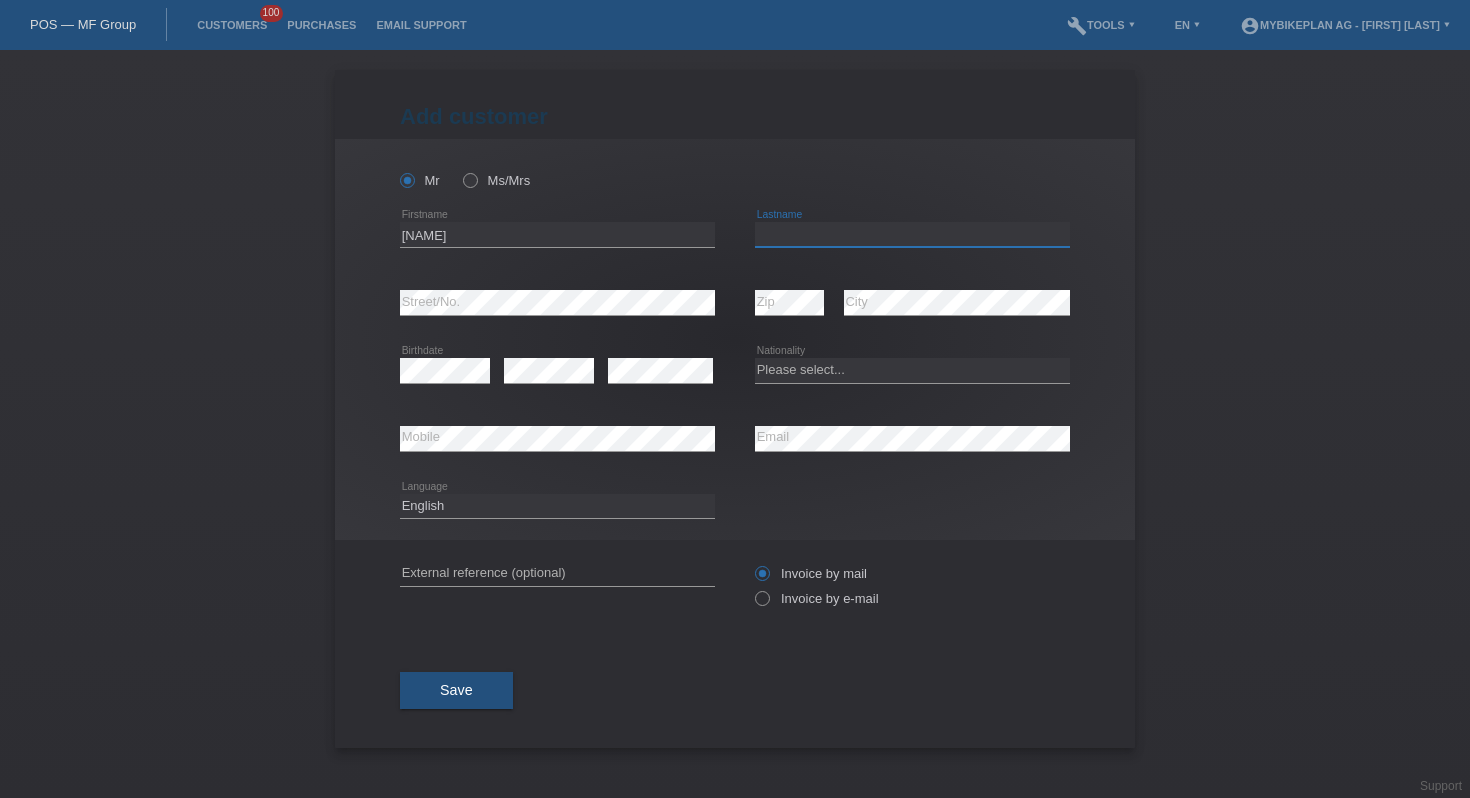 click at bounding box center (912, 234) 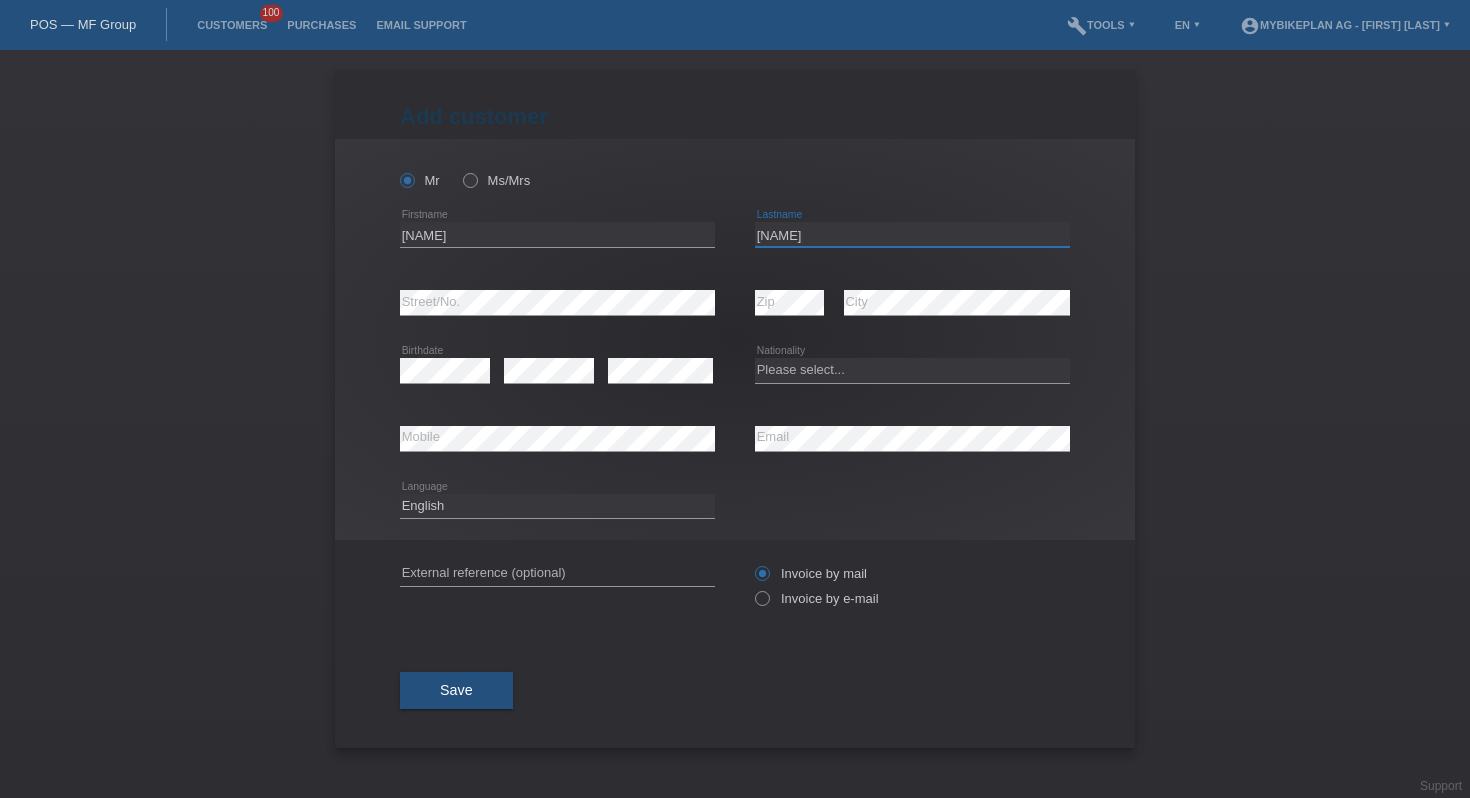 type on "[LAST]" 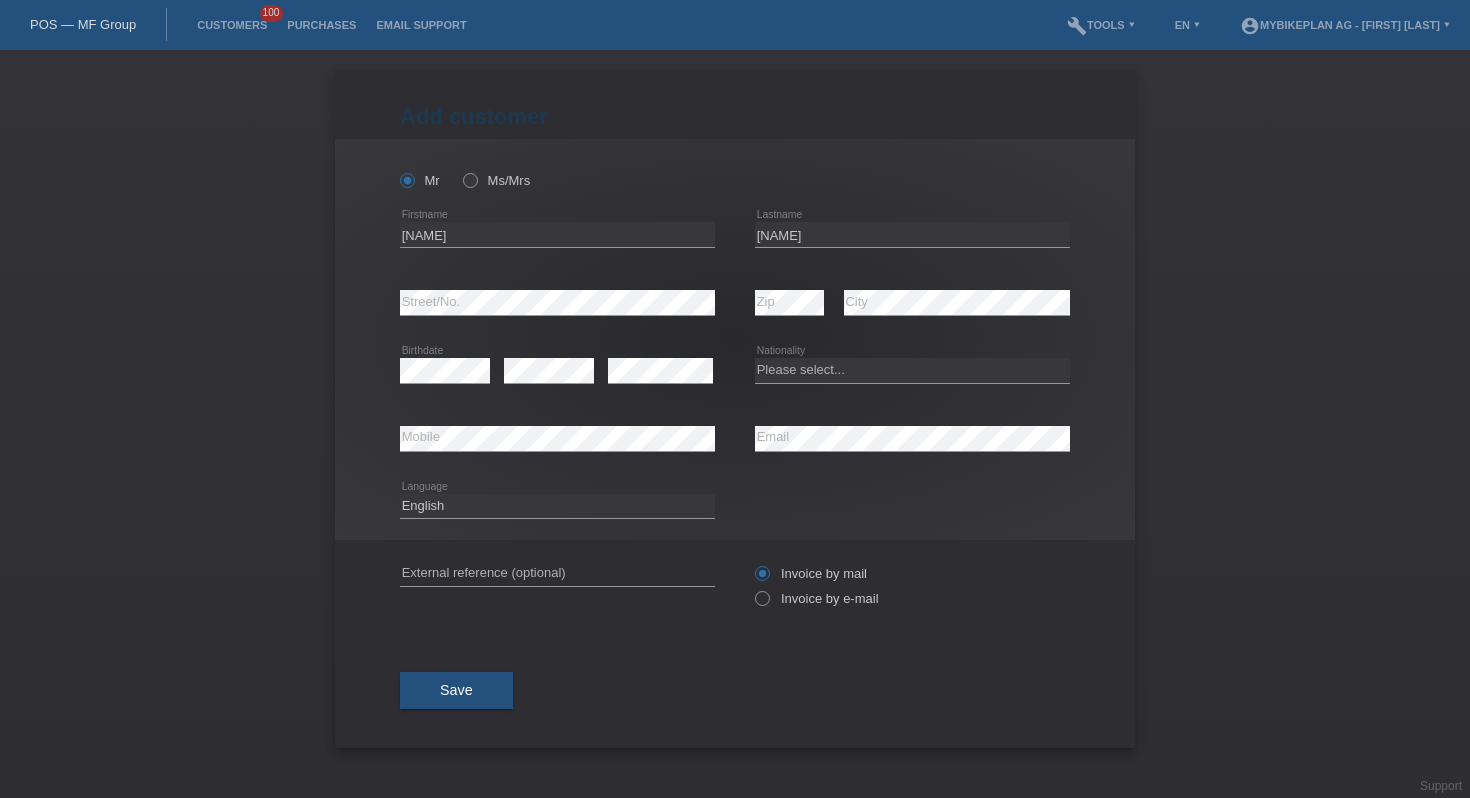 click on "error
Zip" at bounding box center [789, 303] 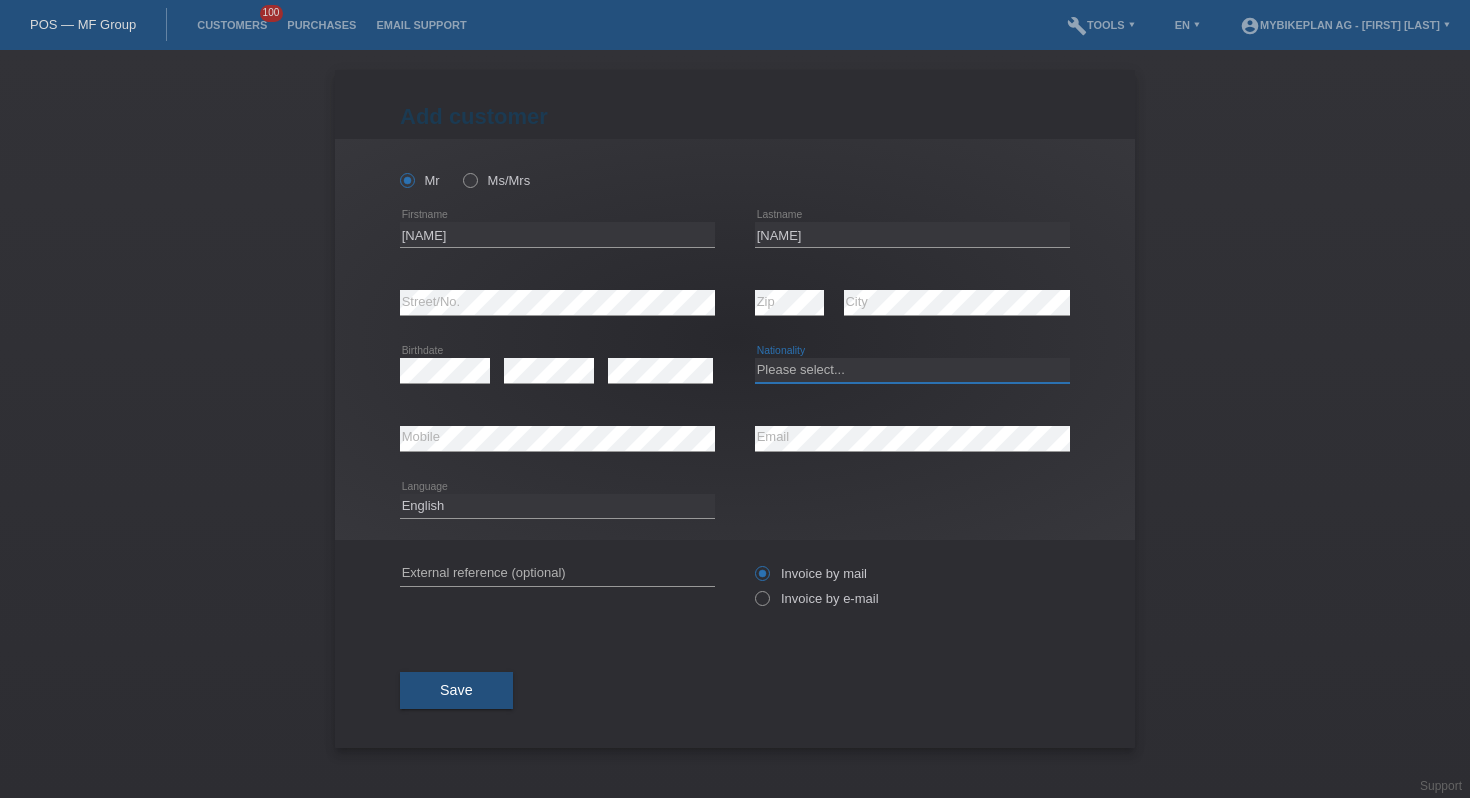 click on "Please select...
Switzerland
Austria
Germany
Liechtenstein
------------
Afghanistan
Åland Islands
Albania
Algeria
American Samoa Andorra Angola Anguilla Antarctica Antigua and Barbuda Argentina Armenia" at bounding box center [912, 370] 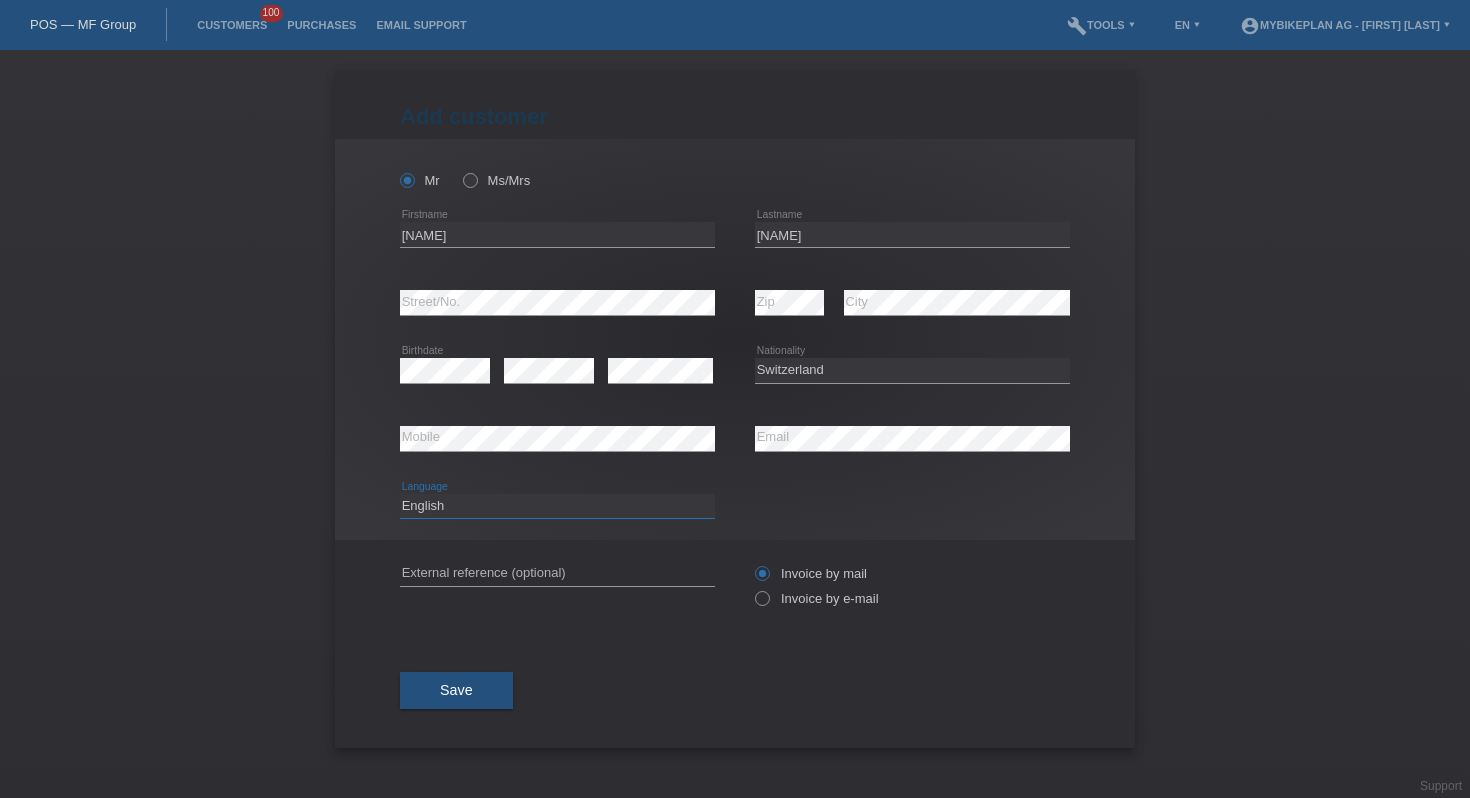 click on "Deutsch
Français
Italiano
English" at bounding box center (557, 506) 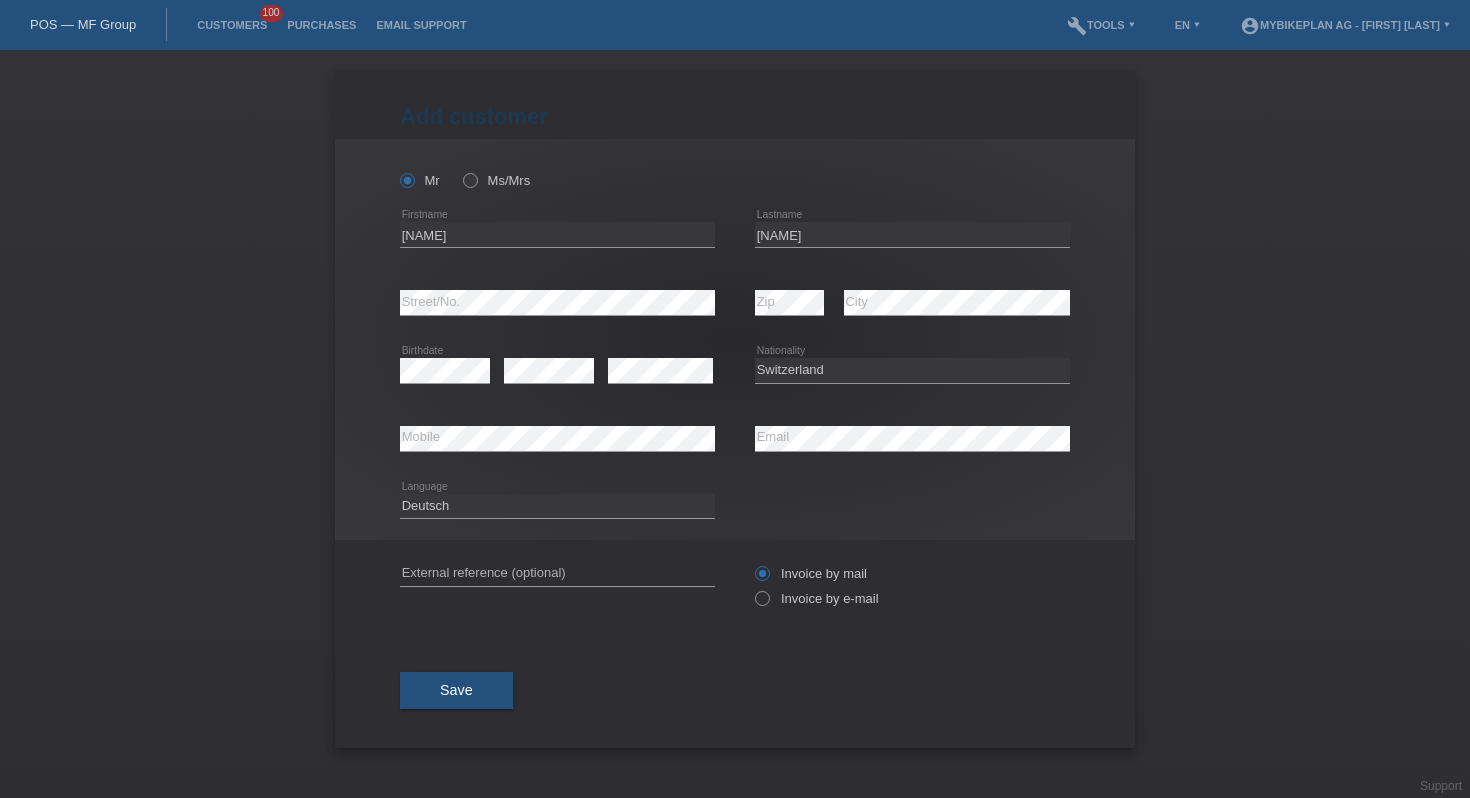 click on "Invoice by mail
Invoice by e-mail" at bounding box center (912, 586) 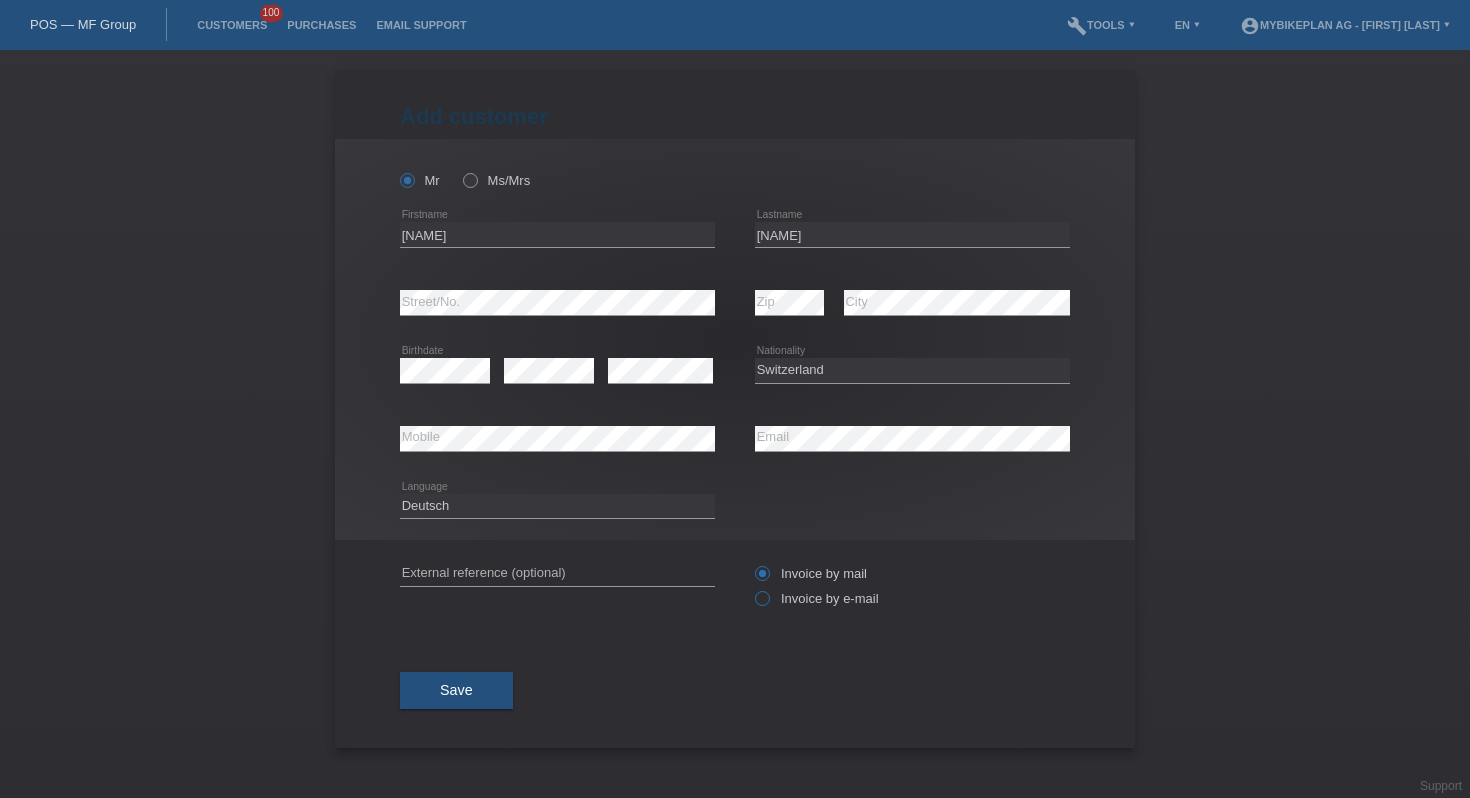 click on "Invoice by e-mail" at bounding box center (811, 573) 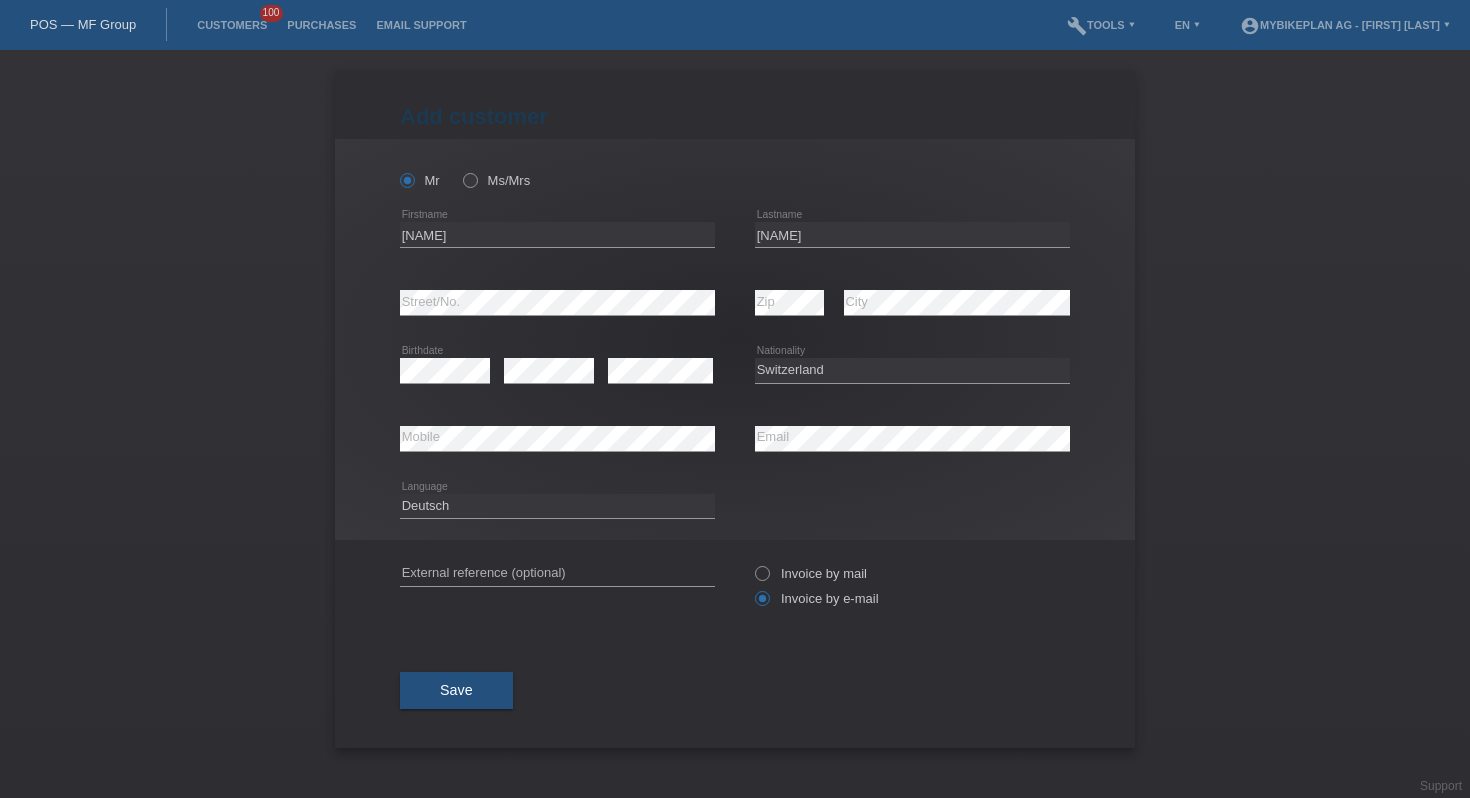 click on "Save" at bounding box center [456, 690] 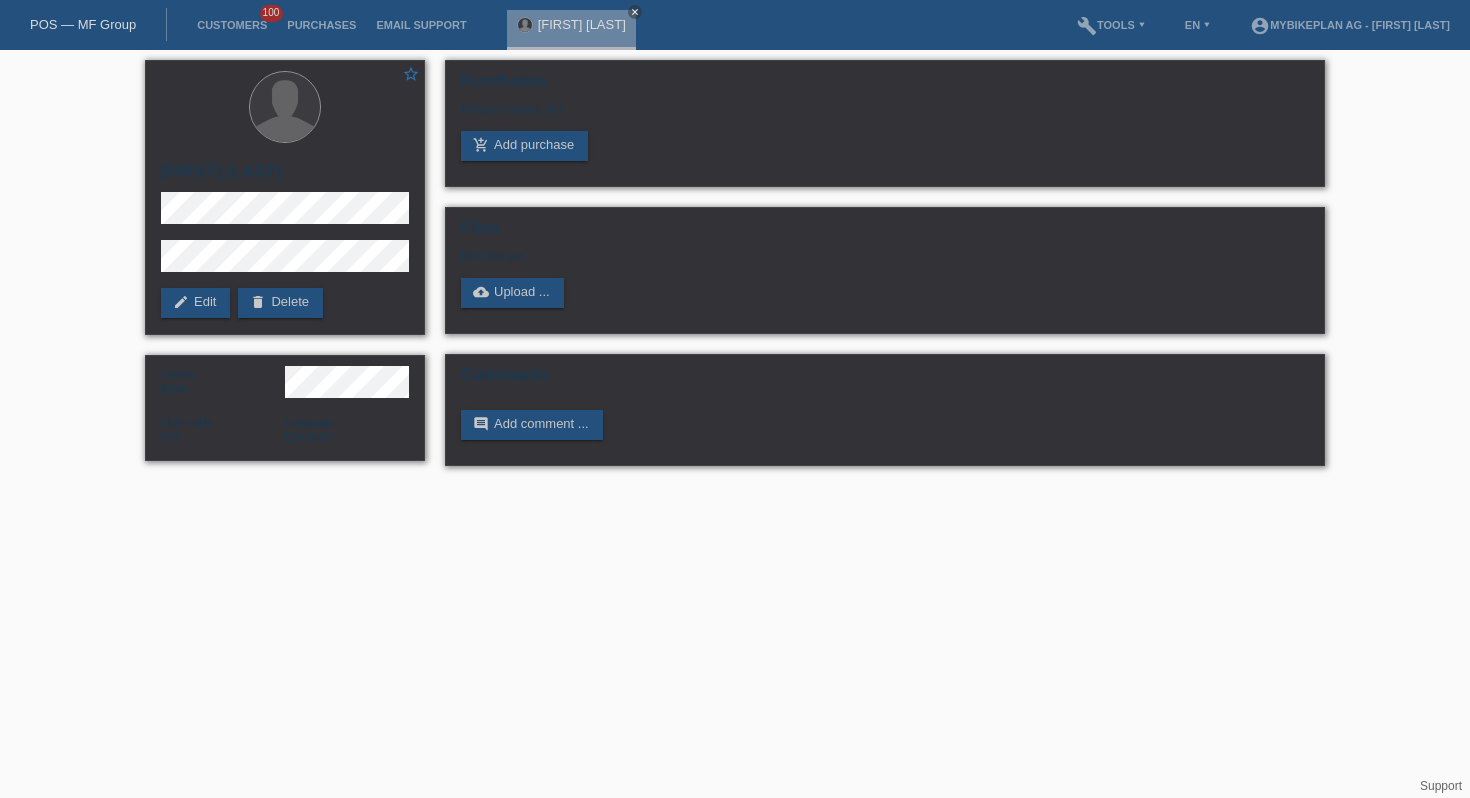 scroll, scrollTop: 0, scrollLeft: 0, axis: both 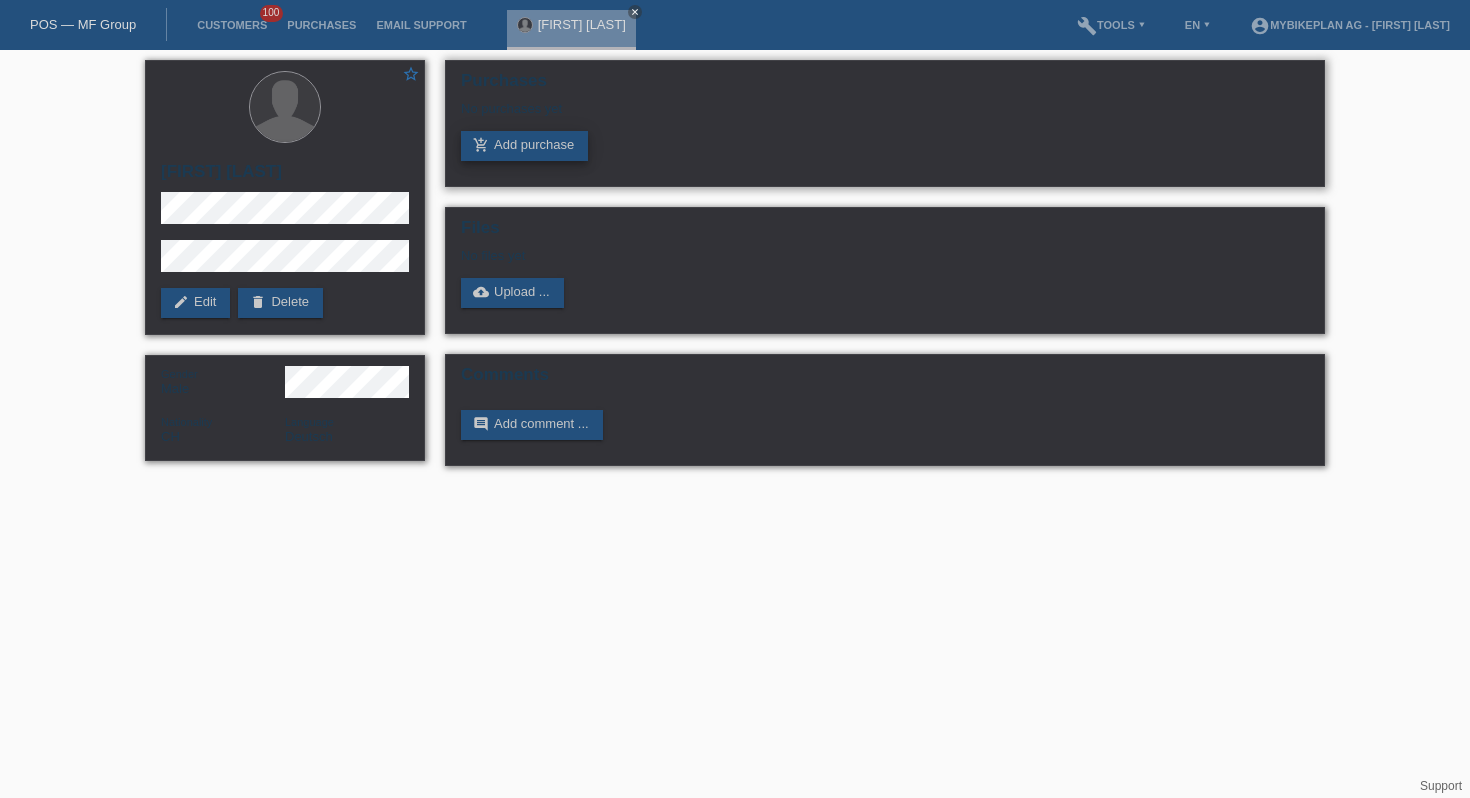 click on "add_shopping_cart  Add purchase" at bounding box center [524, 146] 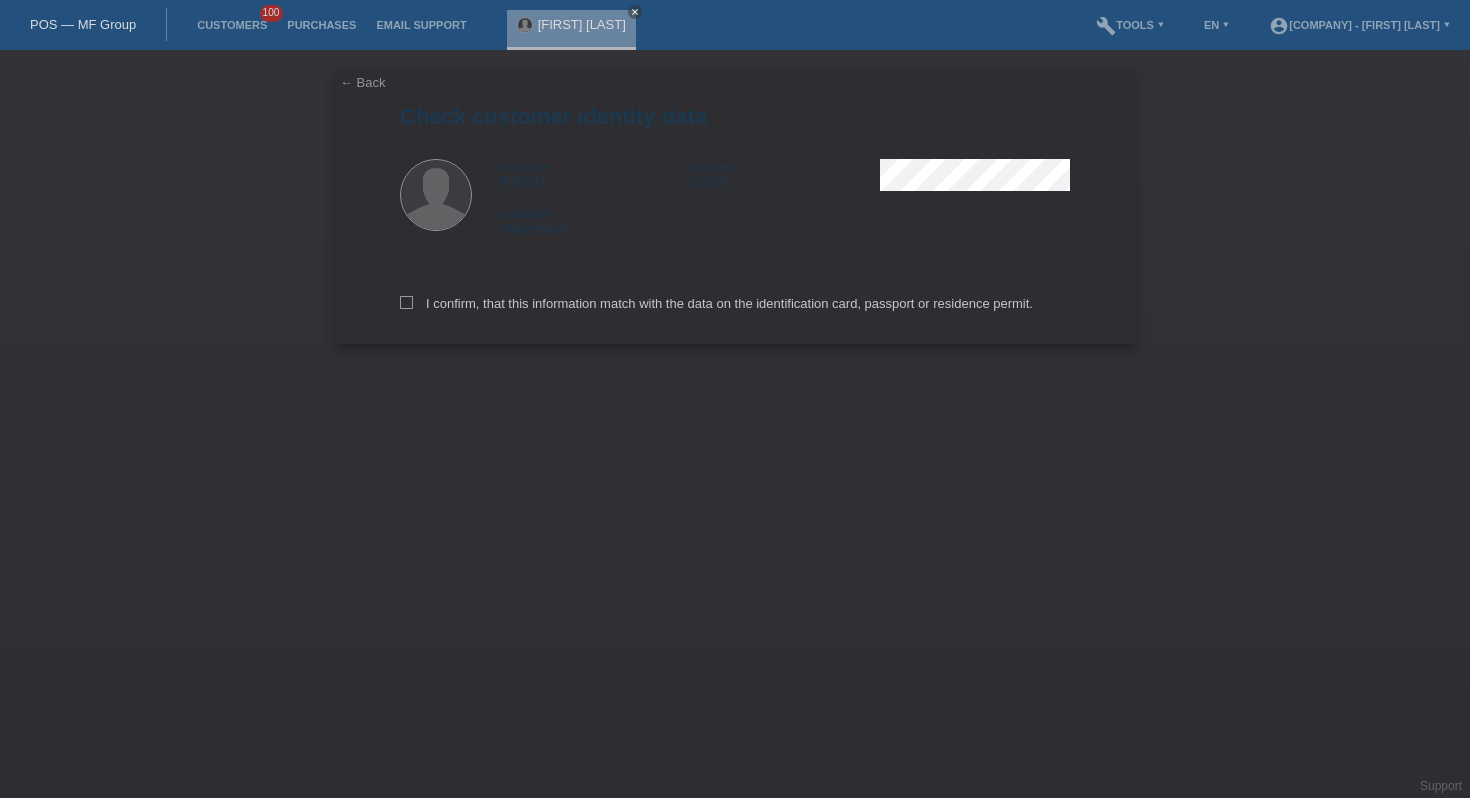 scroll, scrollTop: 0, scrollLeft: 0, axis: both 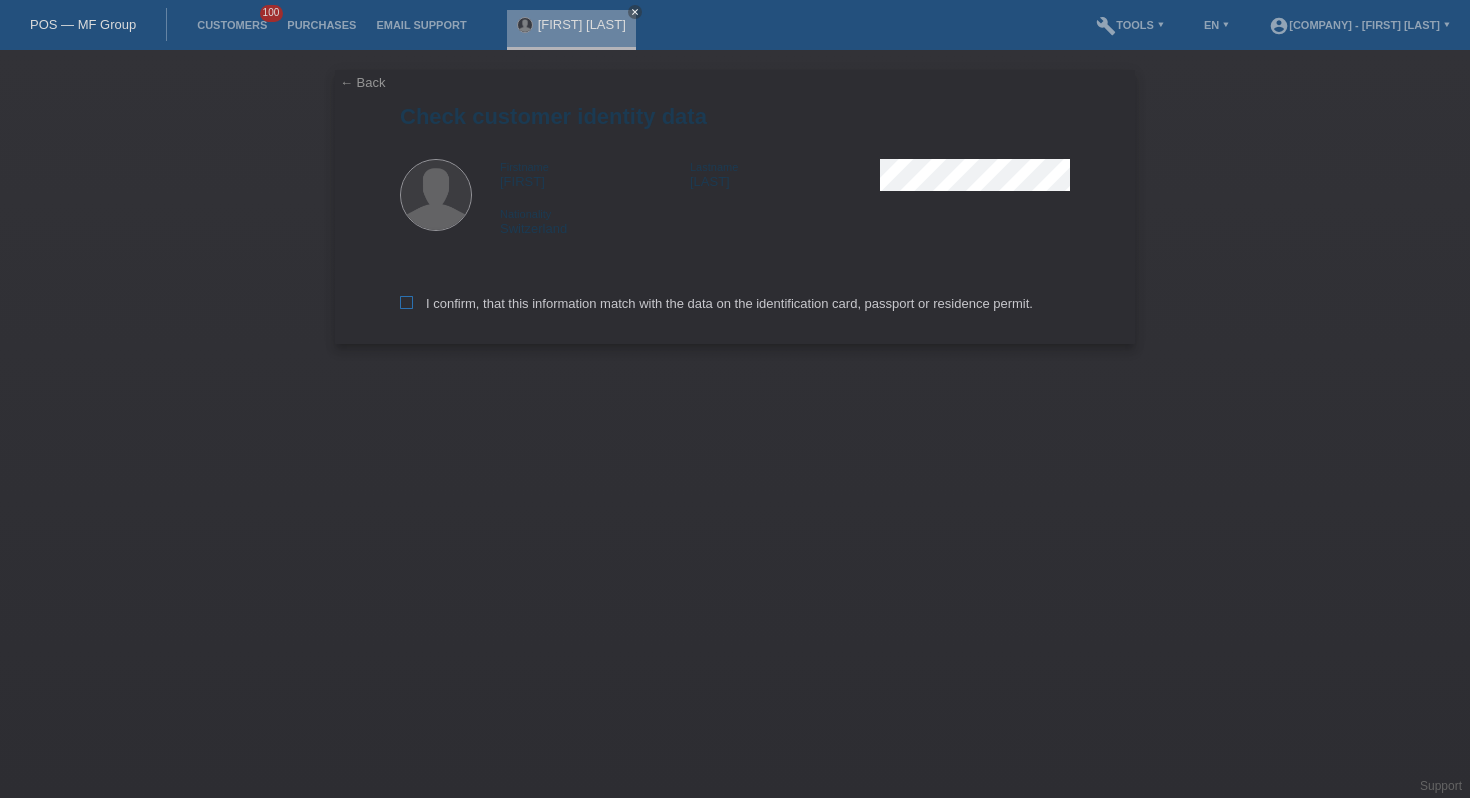 click at bounding box center (406, 302) 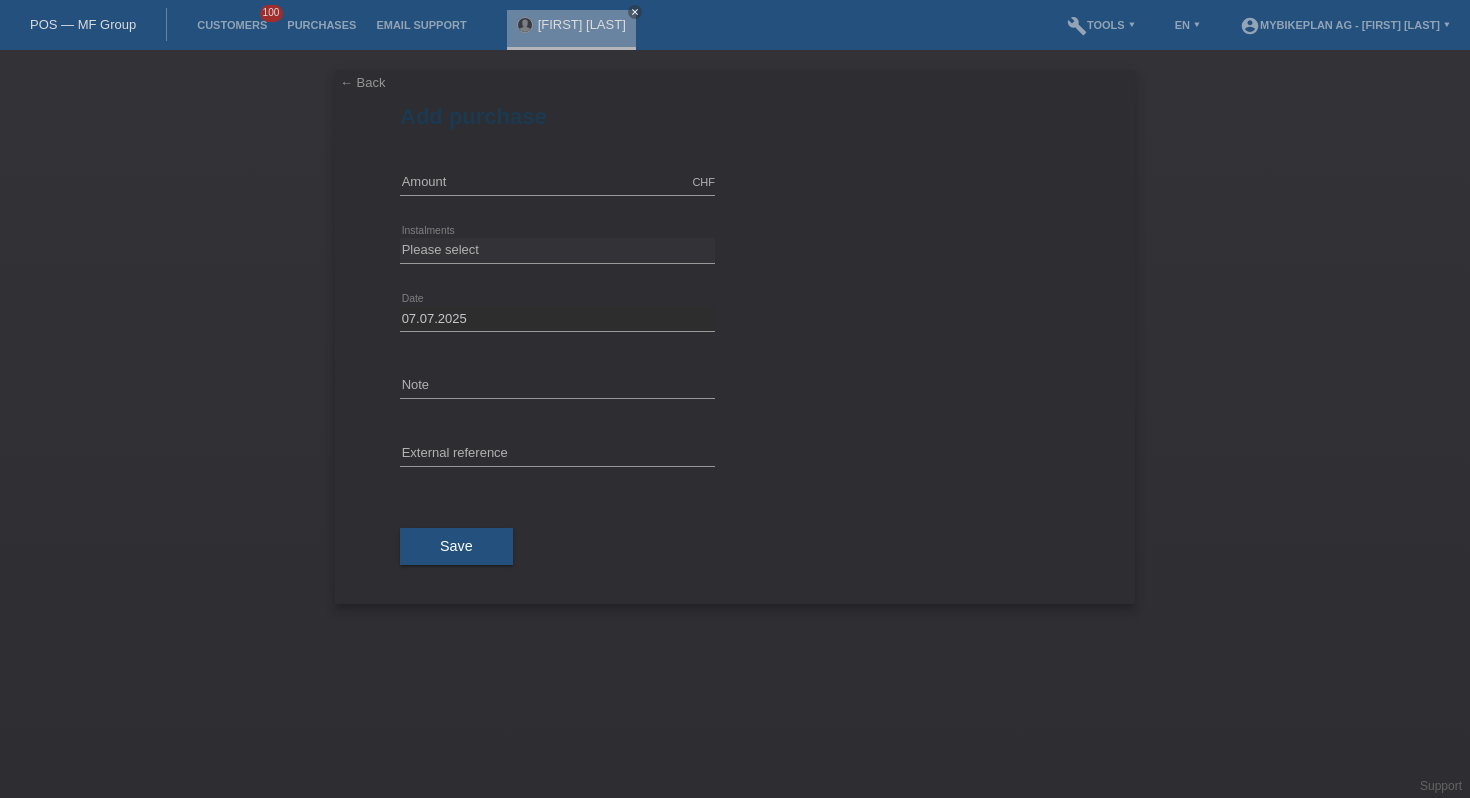 scroll, scrollTop: 0, scrollLeft: 0, axis: both 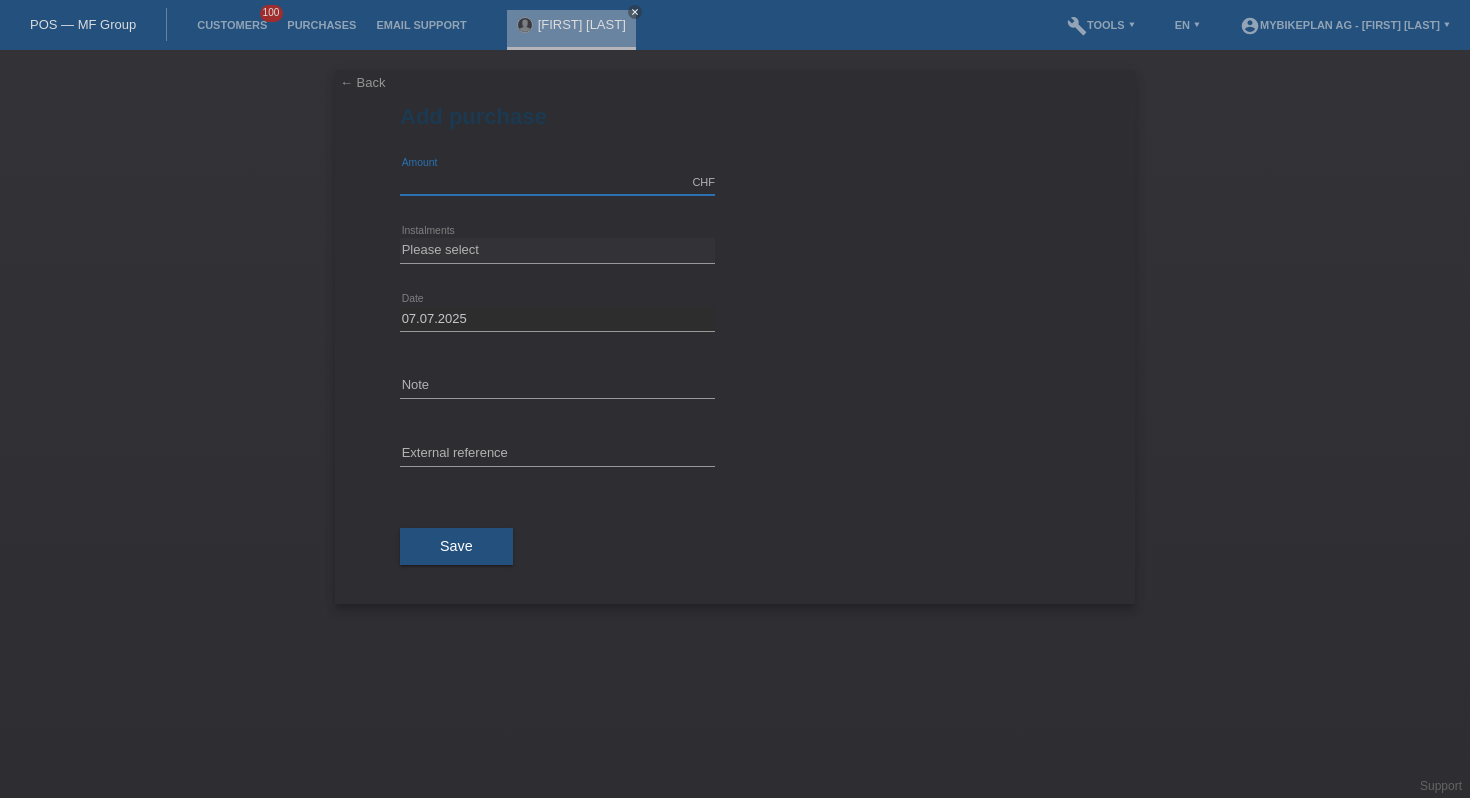 click at bounding box center [557, 182] 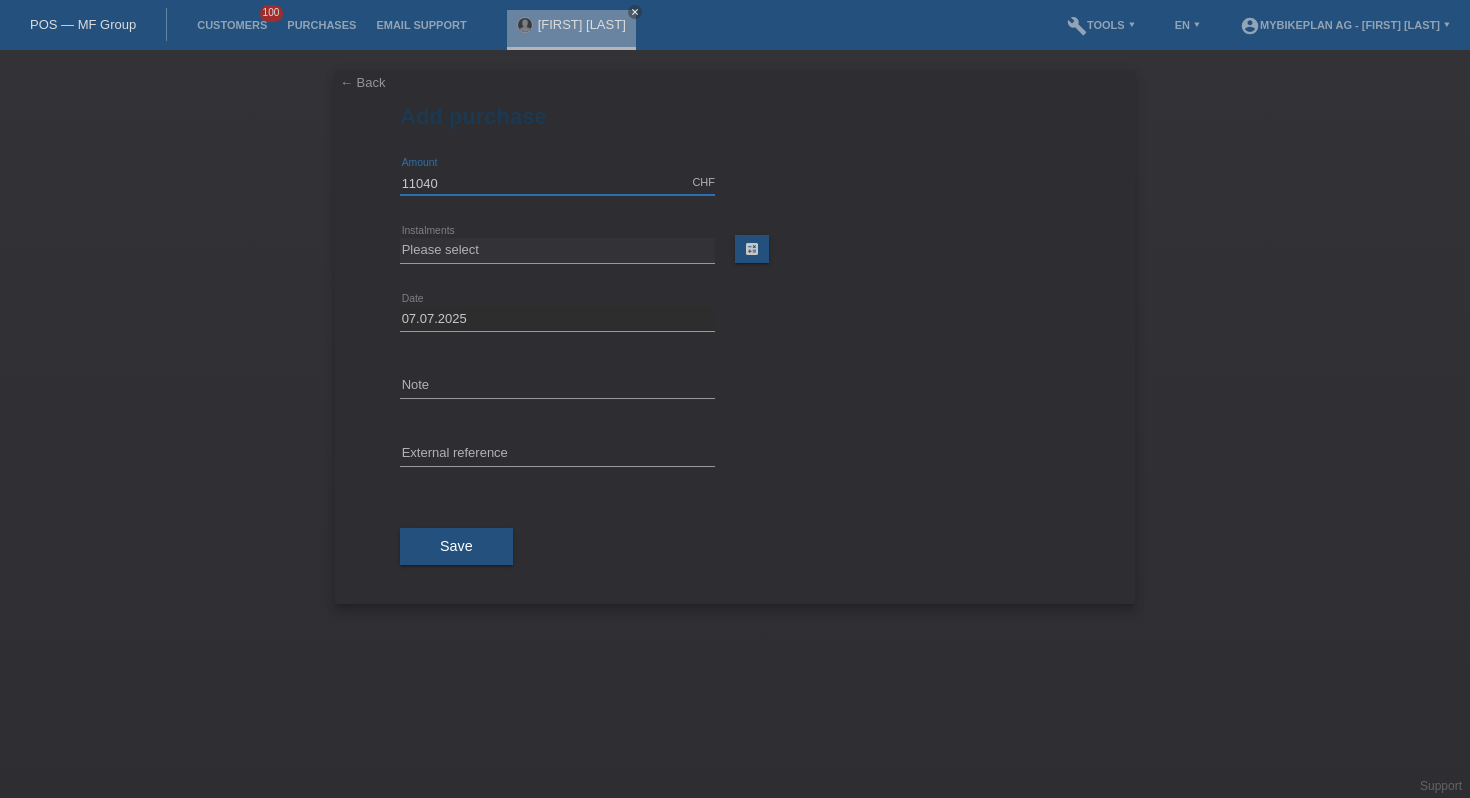 type on "11040" 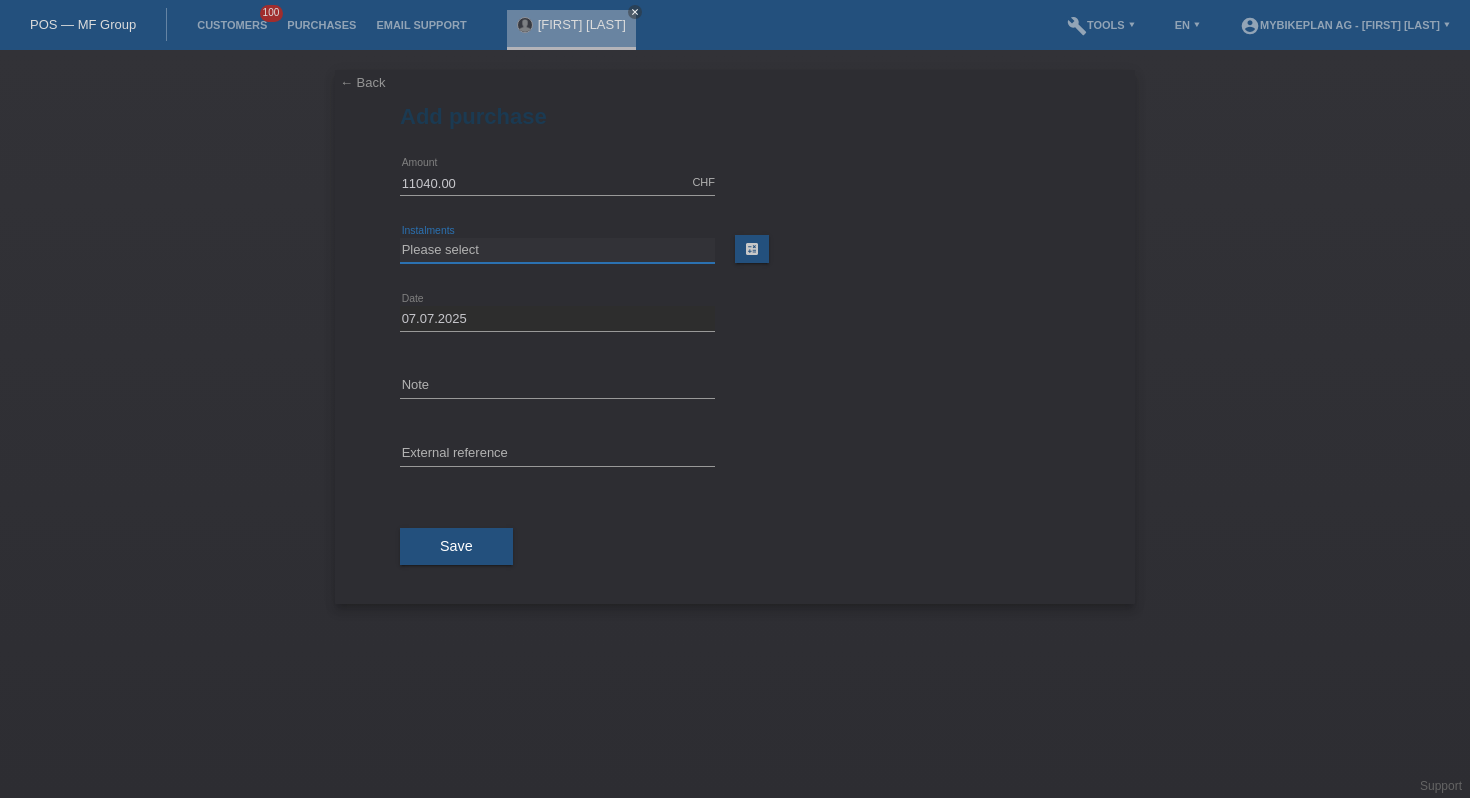 click on "Please select
6 instalments
12 instalments
18 instalments
24 instalments
36 instalments
48 instalments" at bounding box center (557, 250) 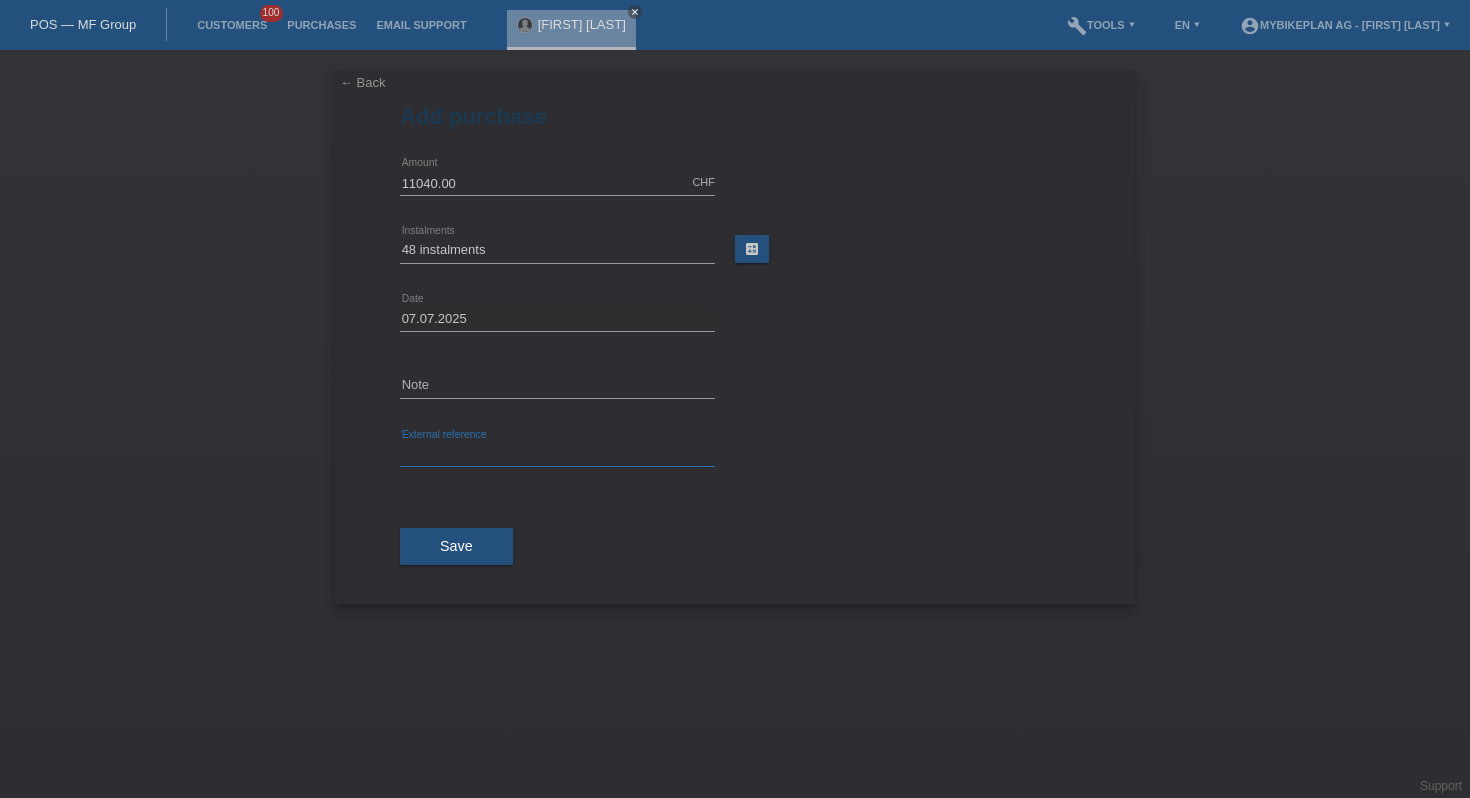 click on "error
External reference" at bounding box center (557, 183) 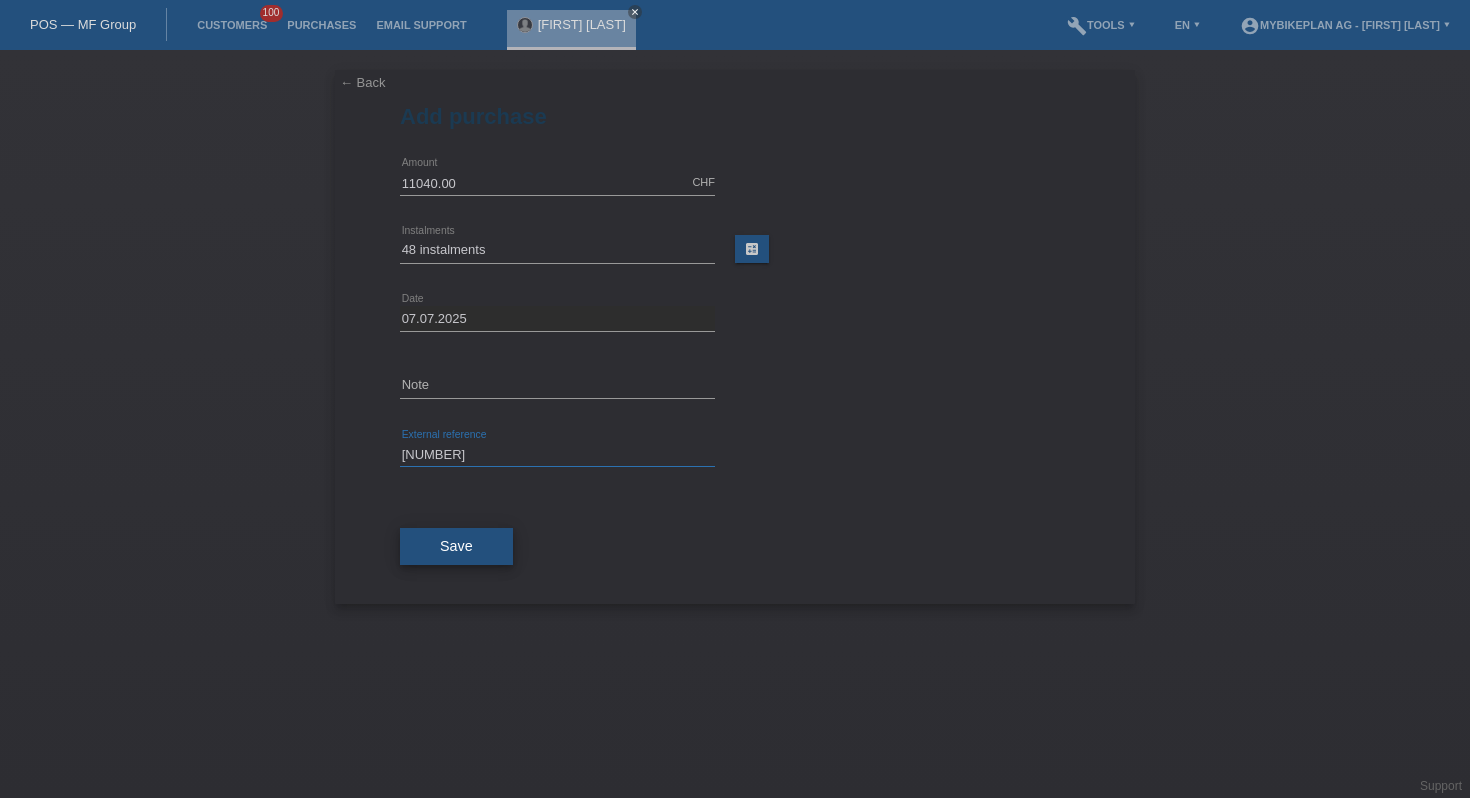 type on "[NUMBER]" 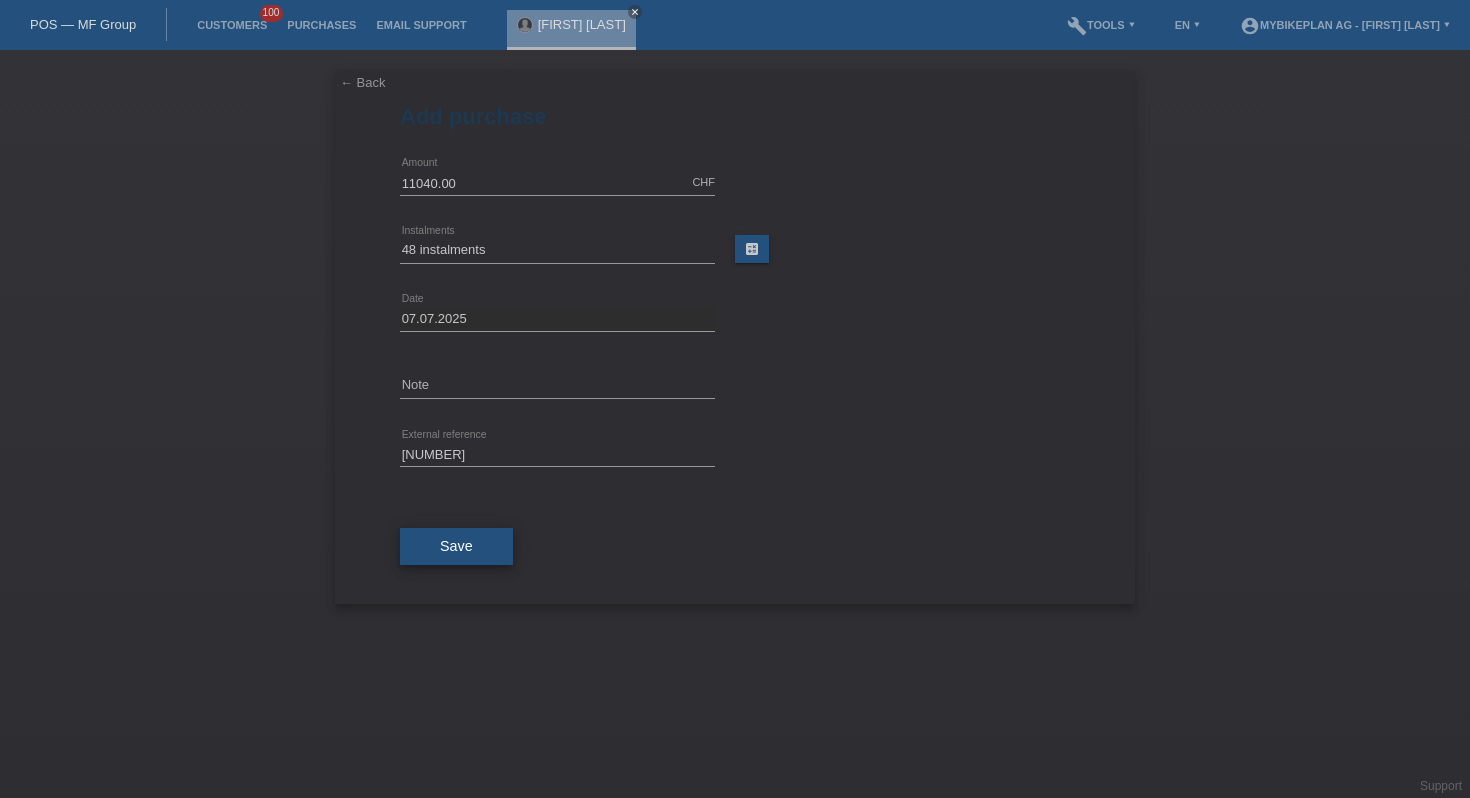 click on "Save" at bounding box center [456, 546] 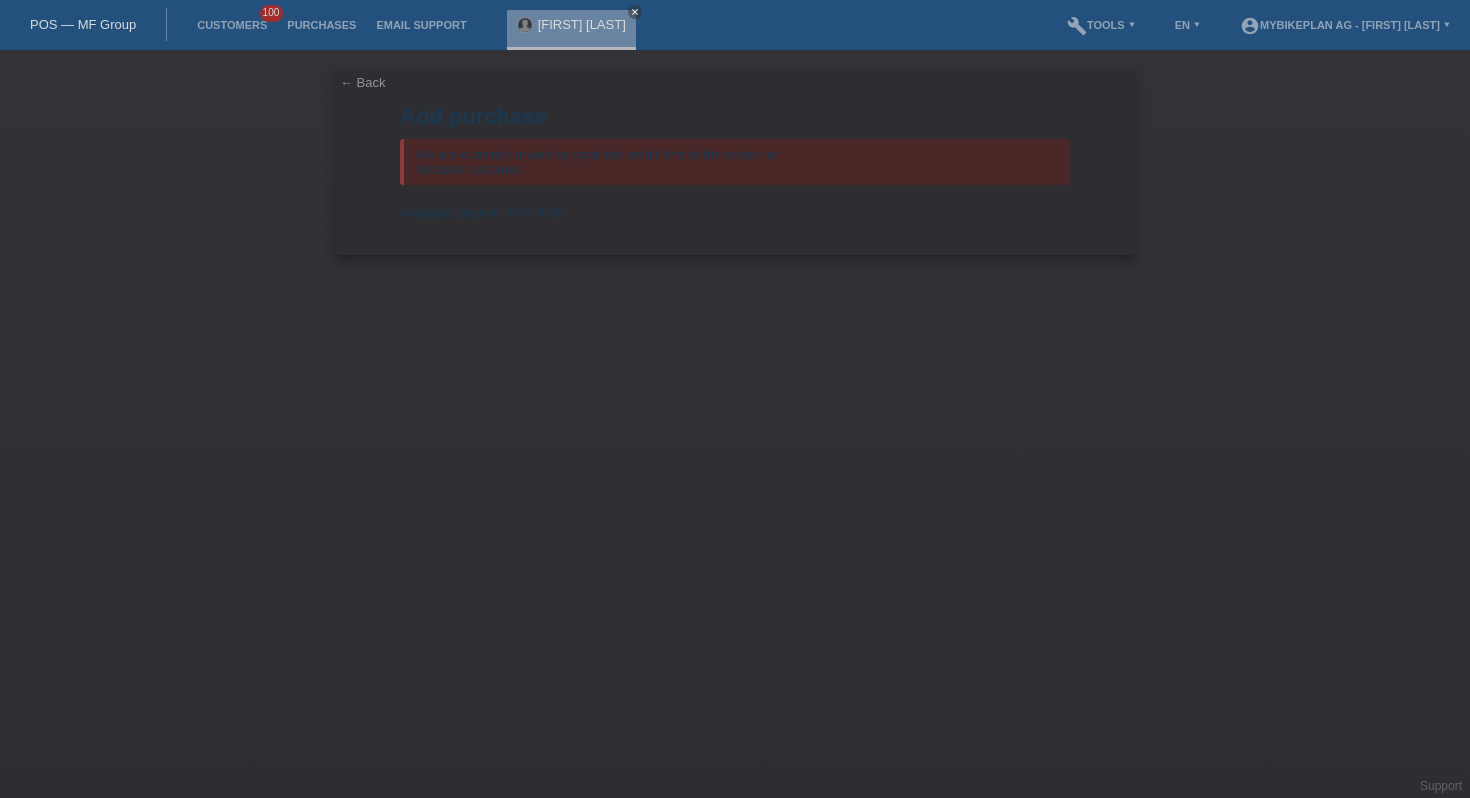 click on "← Back" at bounding box center (363, 82) 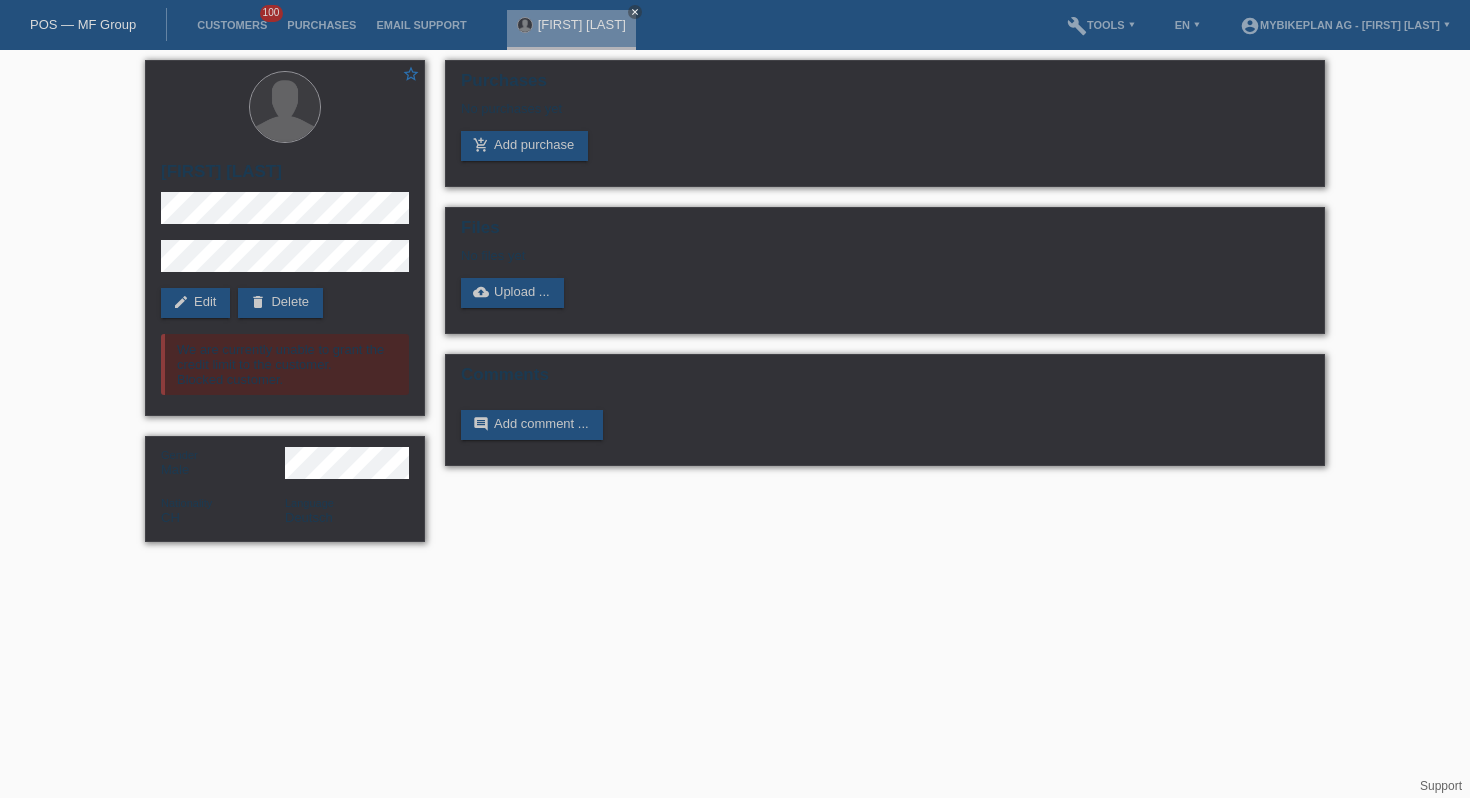 scroll, scrollTop: 0, scrollLeft: 0, axis: both 